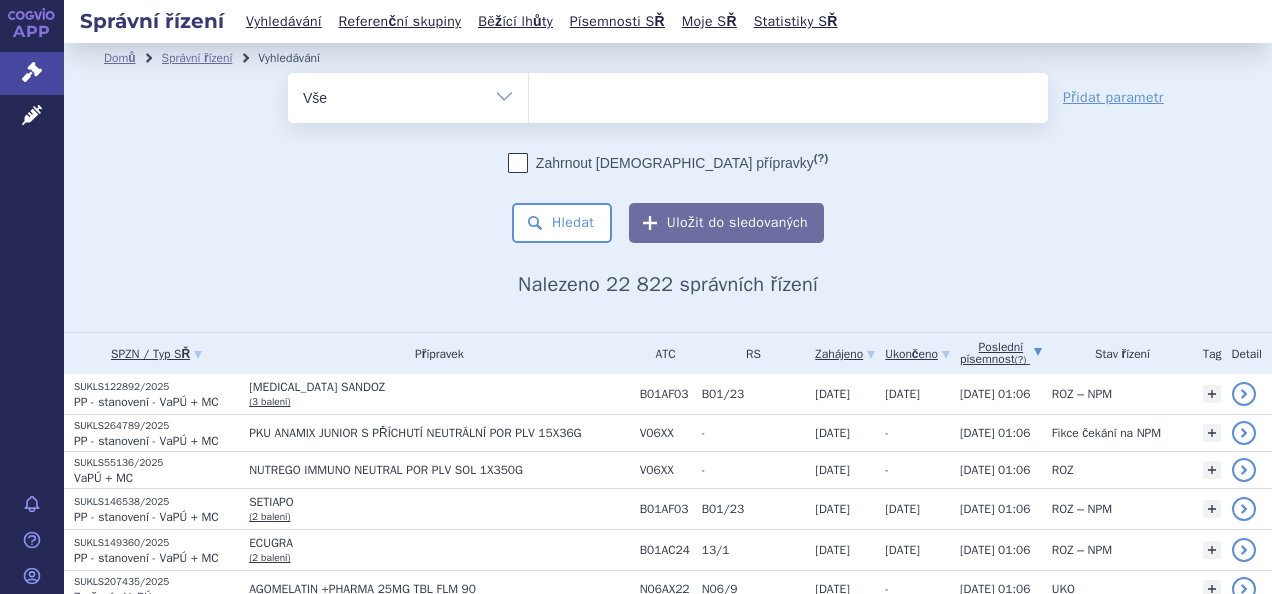 scroll, scrollTop: 0, scrollLeft: 0, axis: both 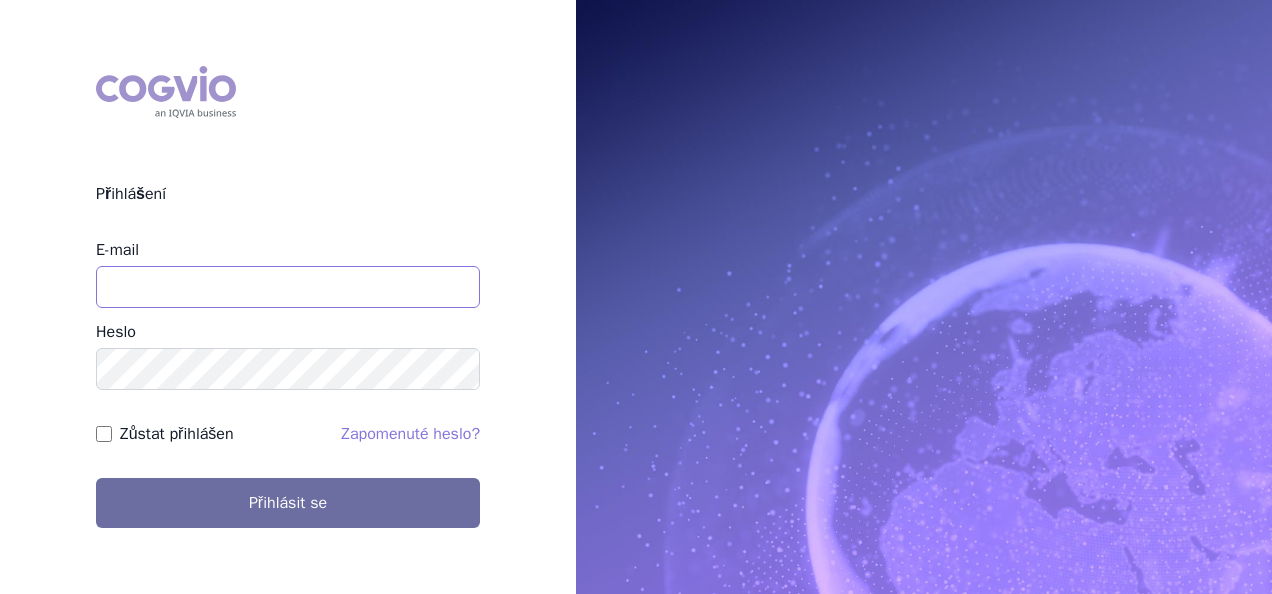 click on "E-mail" at bounding box center [288, 287] 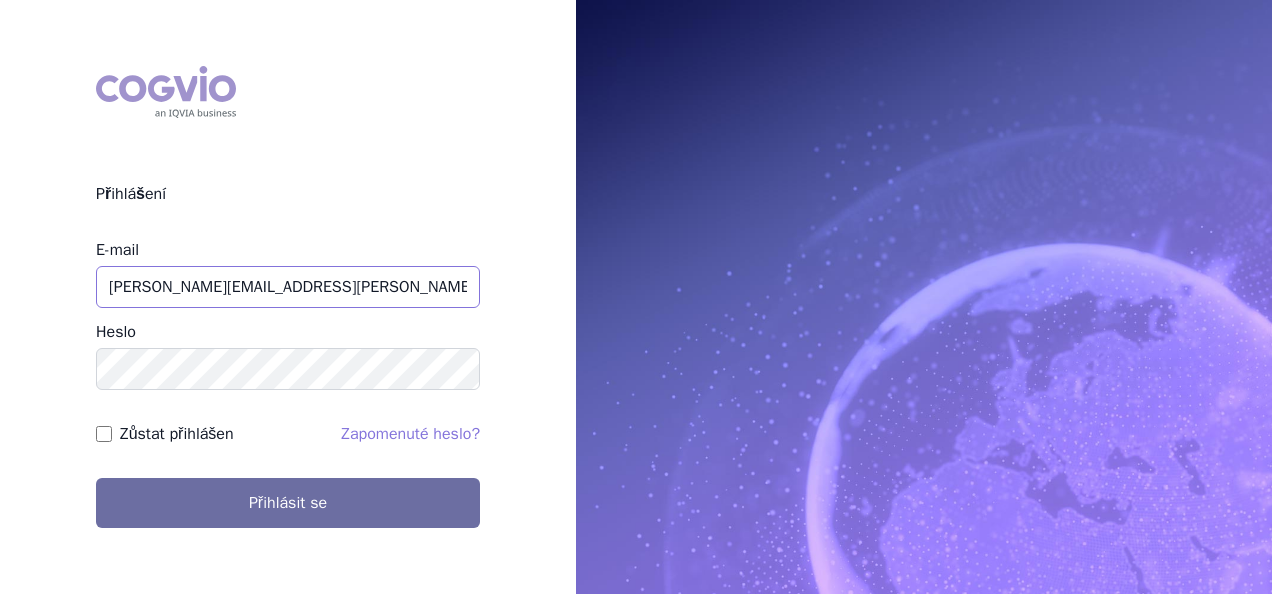 type on "martin.sekan@novartis.com" 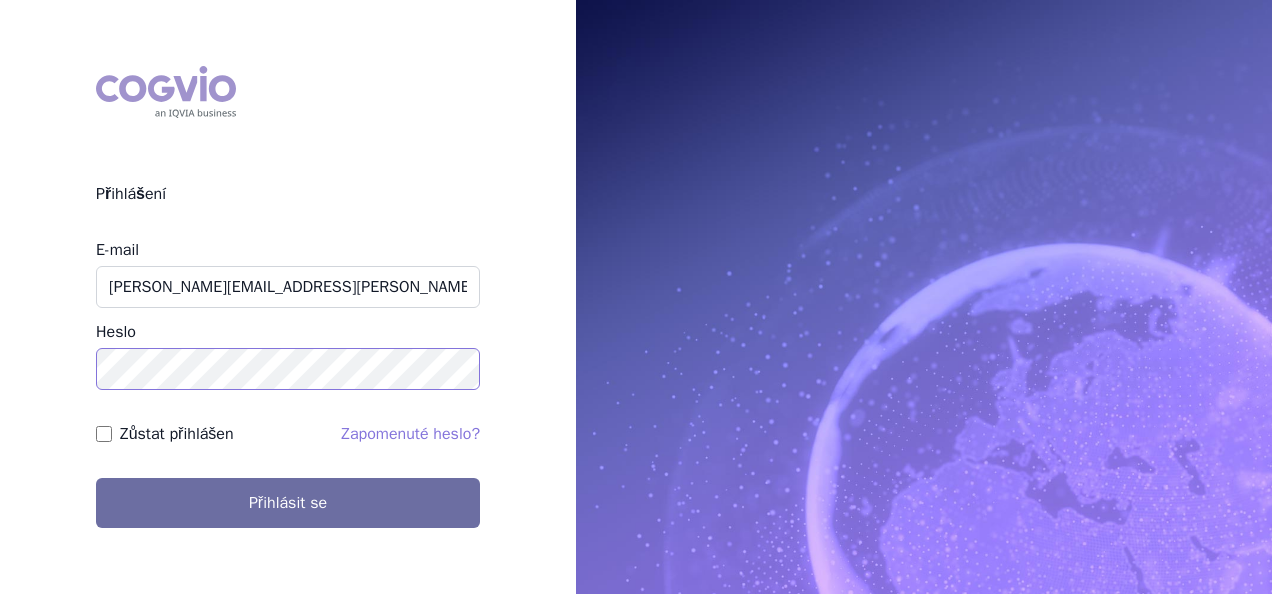 click on "Přihlásit se" at bounding box center [288, 503] 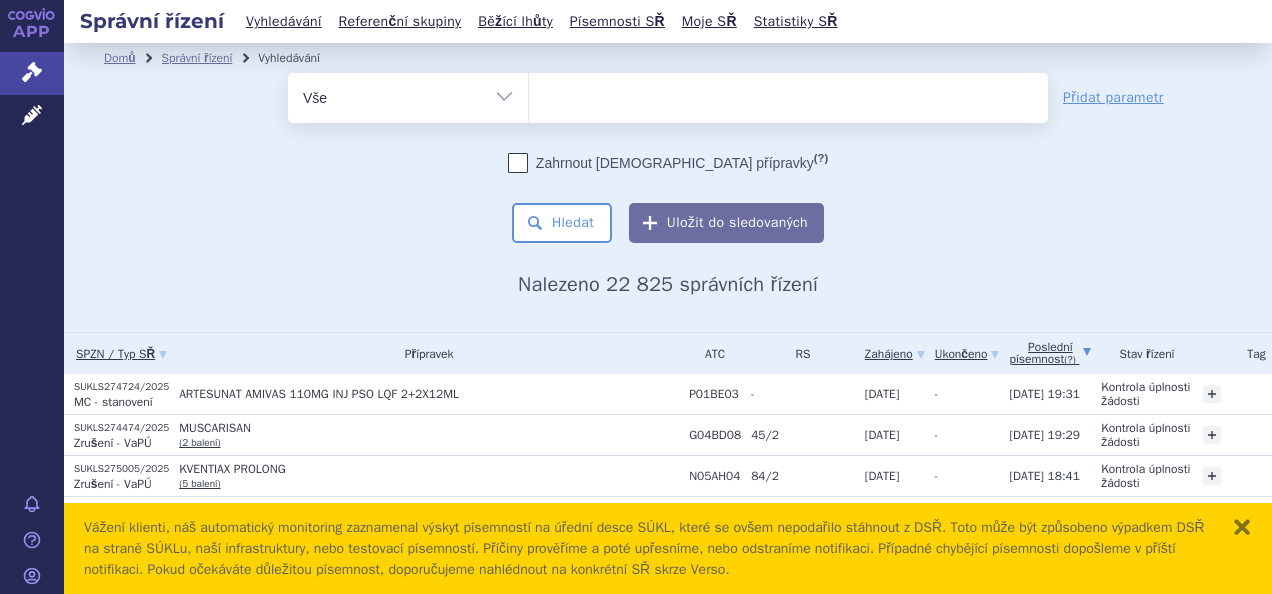 scroll, scrollTop: 0, scrollLeft: 0, axis: both 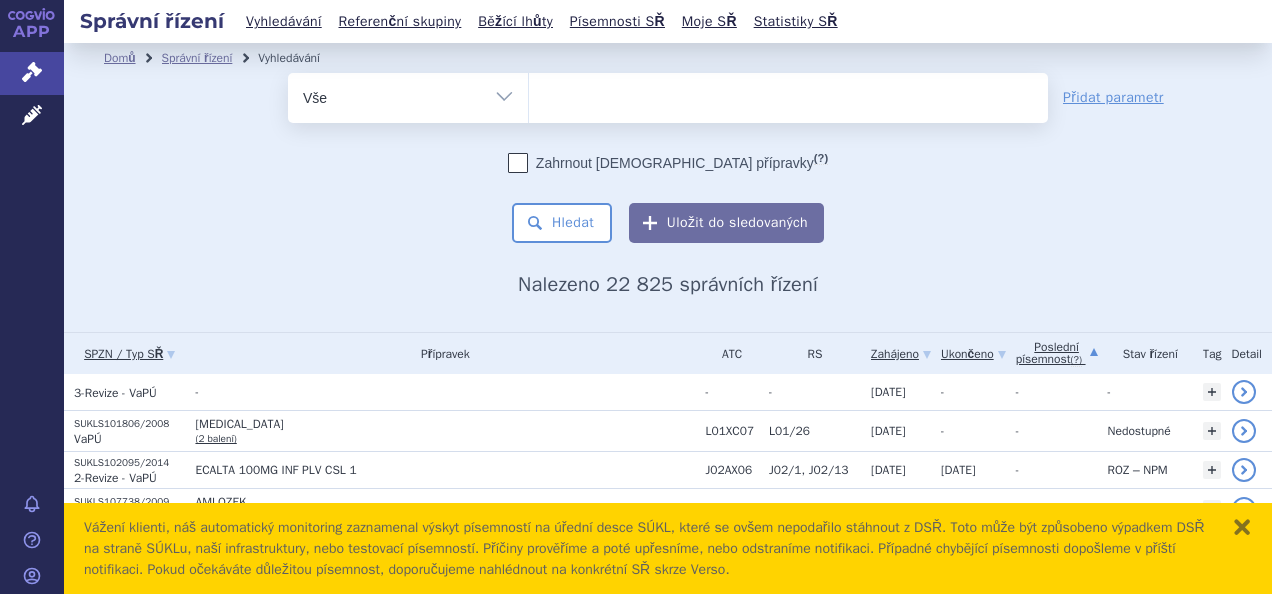 click on "Poslední písemnost  (?)" at bounding box center (1057, 353) 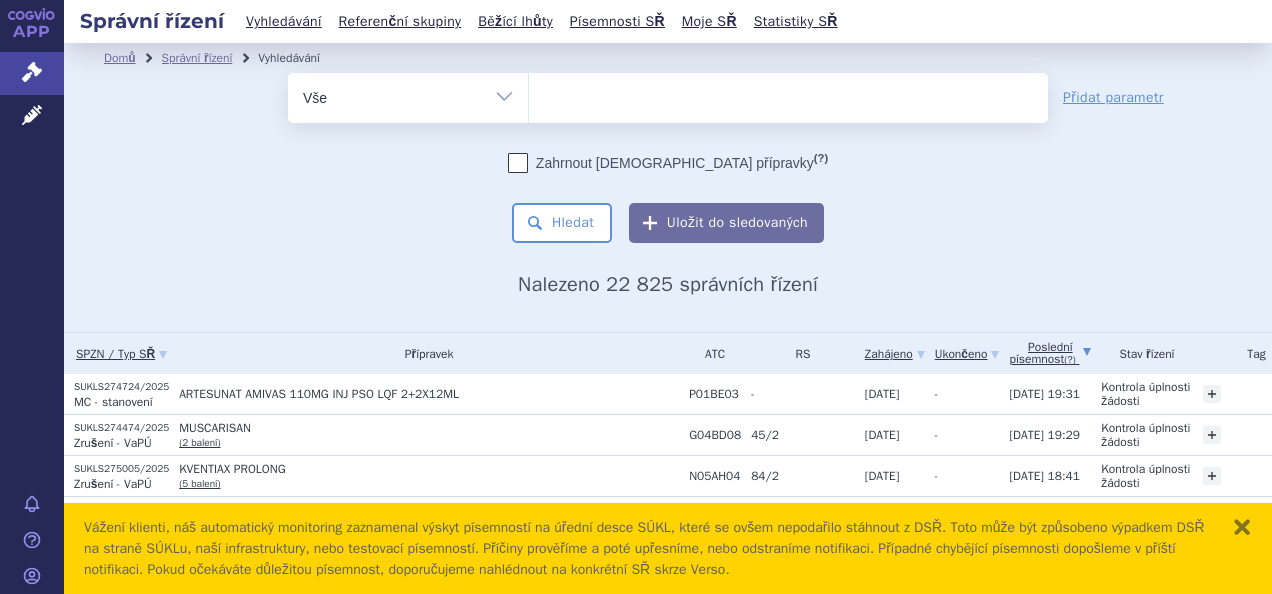 scroll, scrollTop: 0, scrollLeft: 0, axis: both 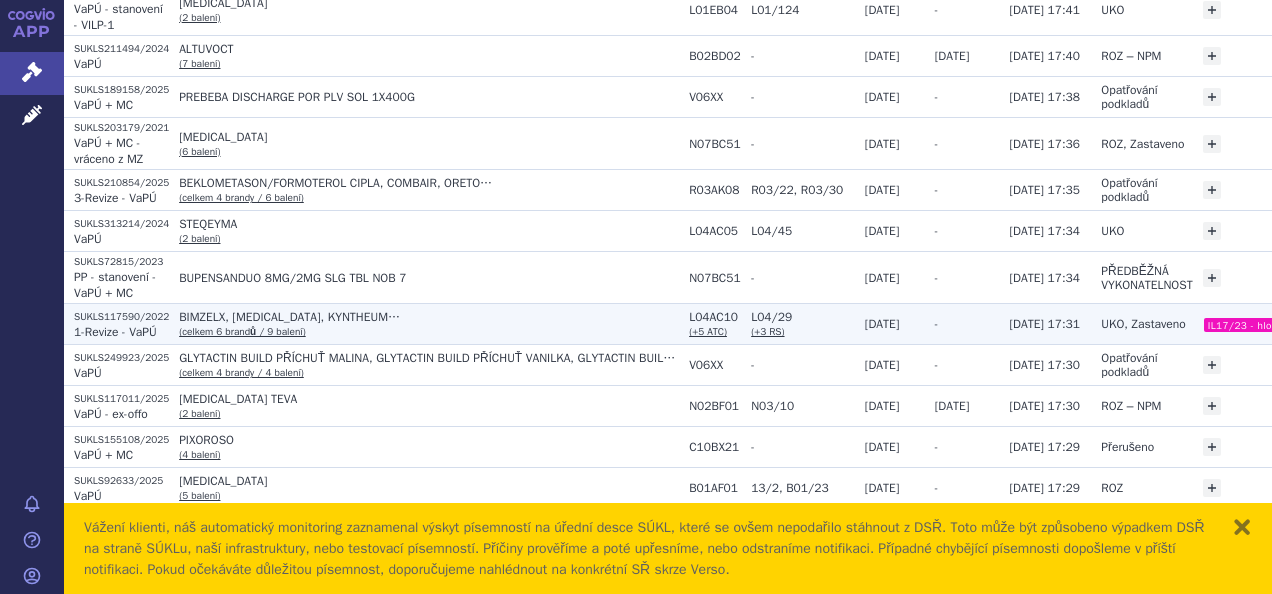 click on "BIMZELX, COSENTYX, KYNTHEUM…
(celkem 6 brandů / 9 balení)" at bounding box center [424, 324] 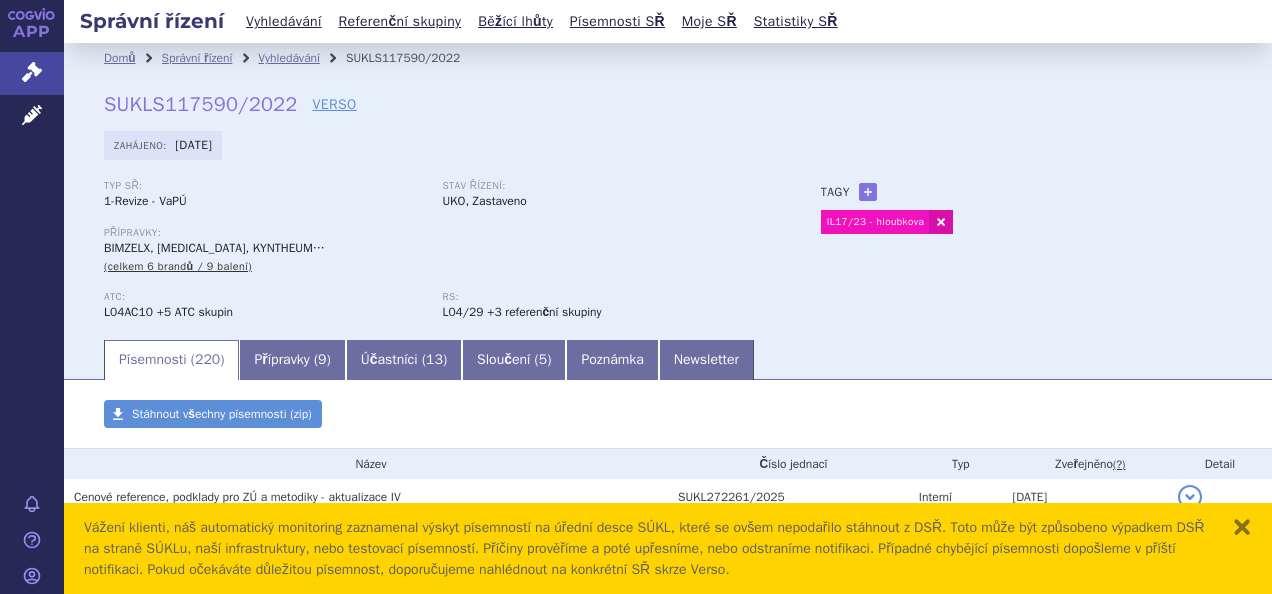 scroll, scrollTop: 0, scrollLeft: 0, axis: both 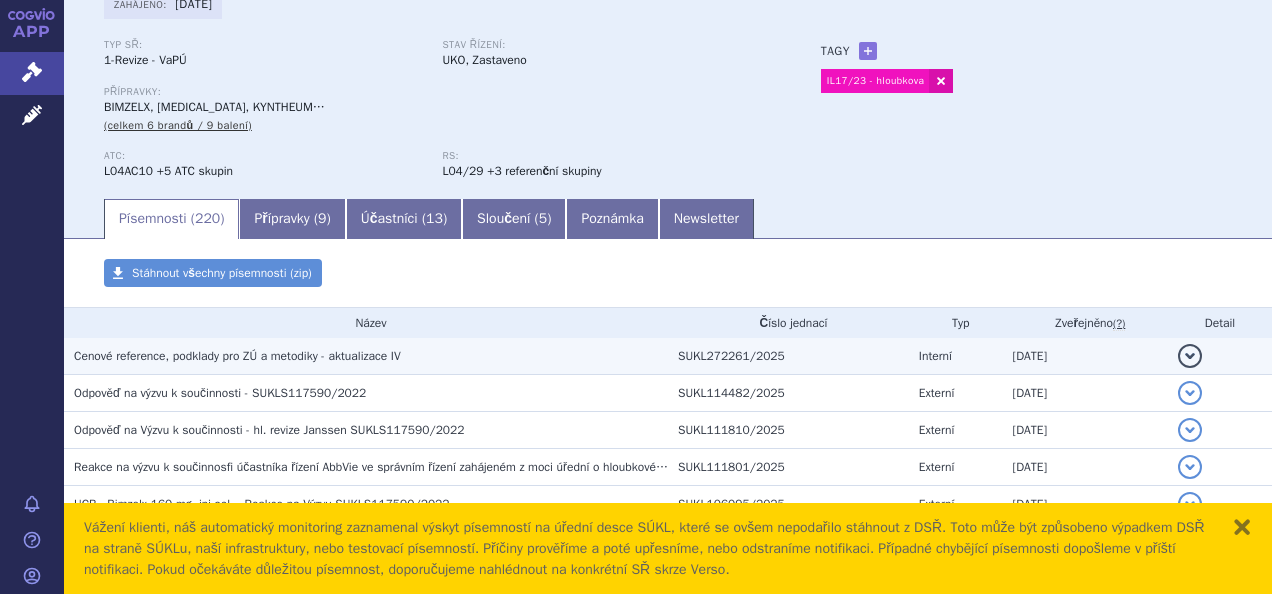 click on "Cenové reference, podklady pro ZÚ a metodiky - aktualizace IV" at bounding box center (237, 356) 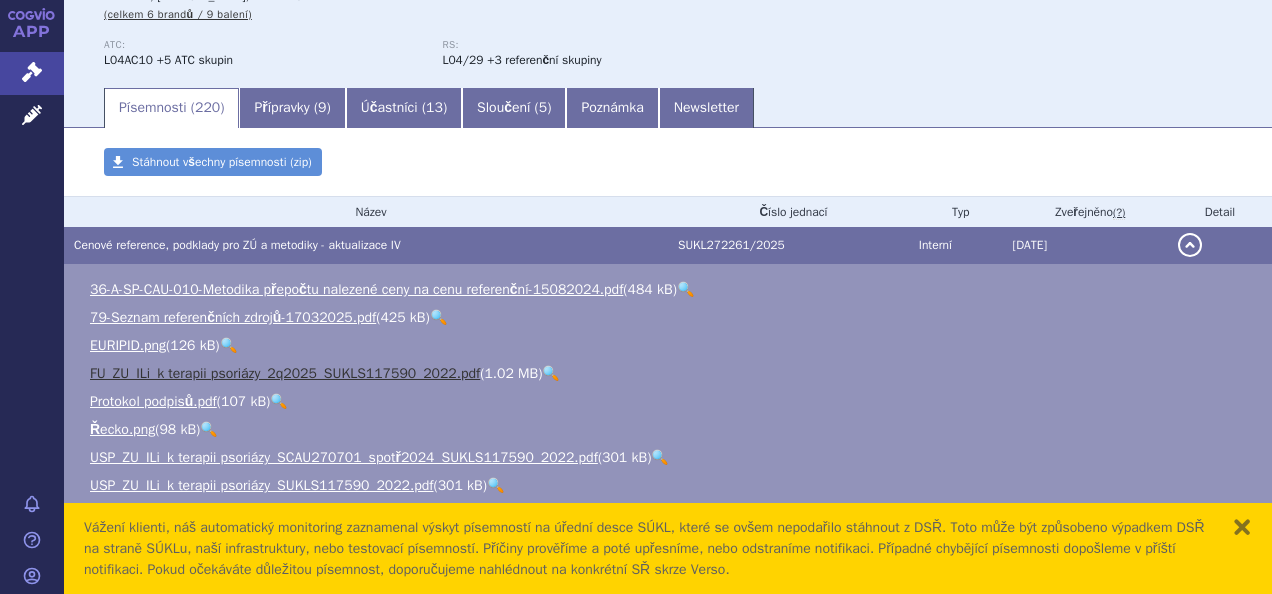 scroll, scrollTop: 350, scrollLeft: 0, axis: vertical 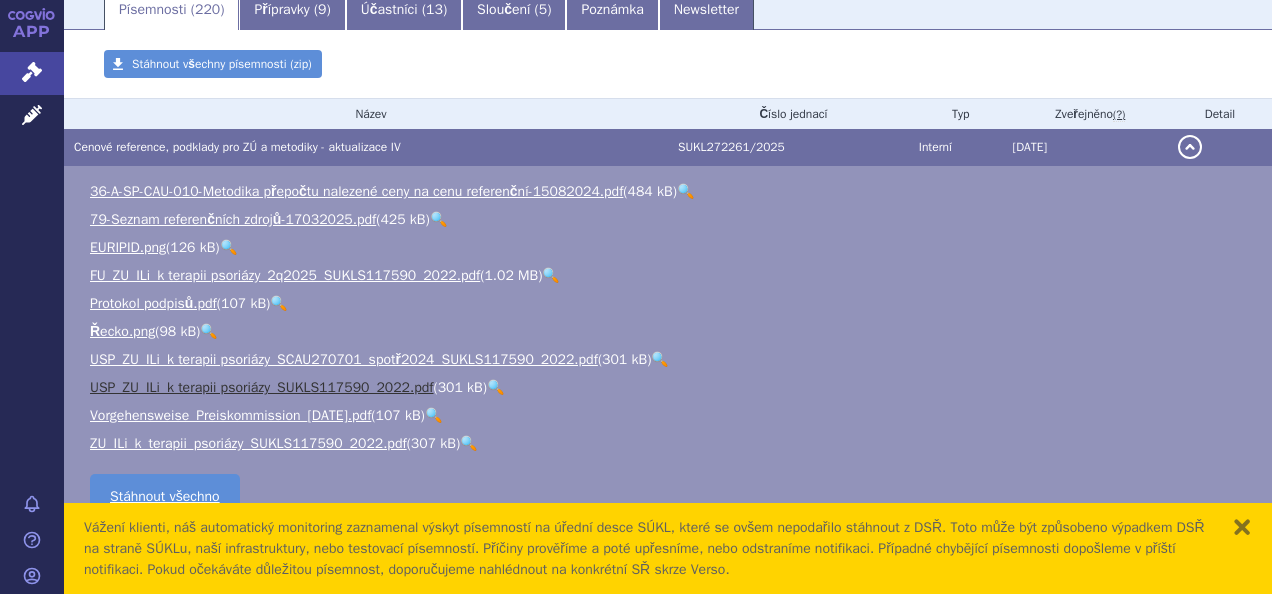 click on "USP_ZU_ILi_k terapii psoriázy_SUKLS117590_2022.pdf" at bounding box center [262, 387] 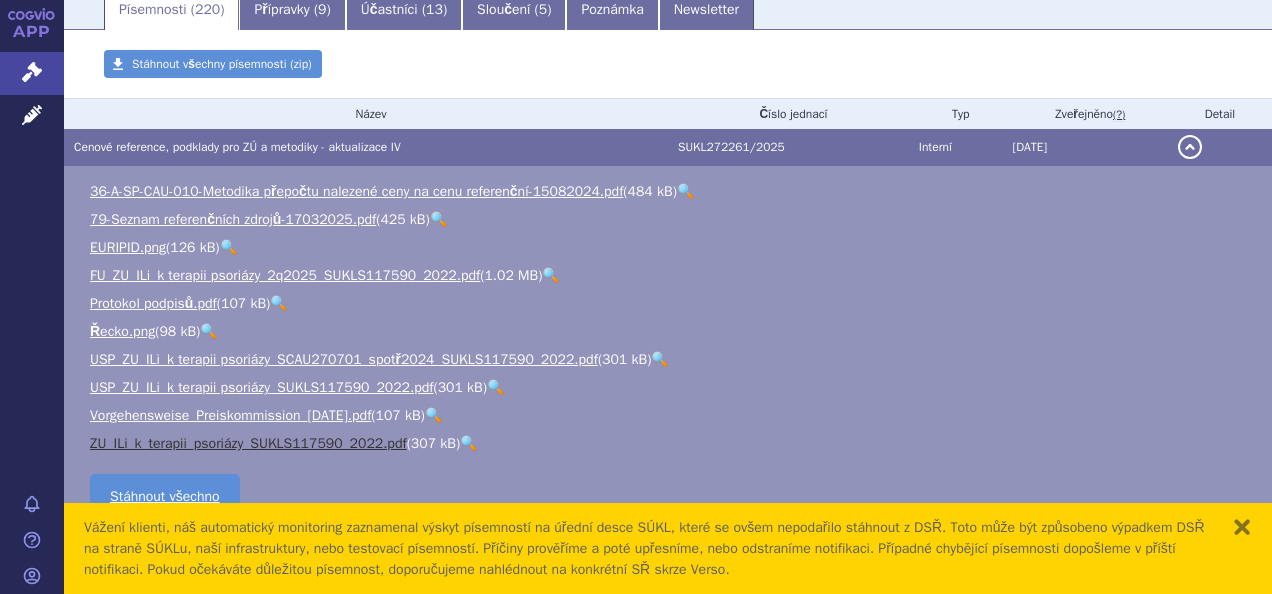 click on "ZU_ILi_k_terapii_psoriázy_SUKLS117590_2022.pdf" at bounding box center [248, 443] 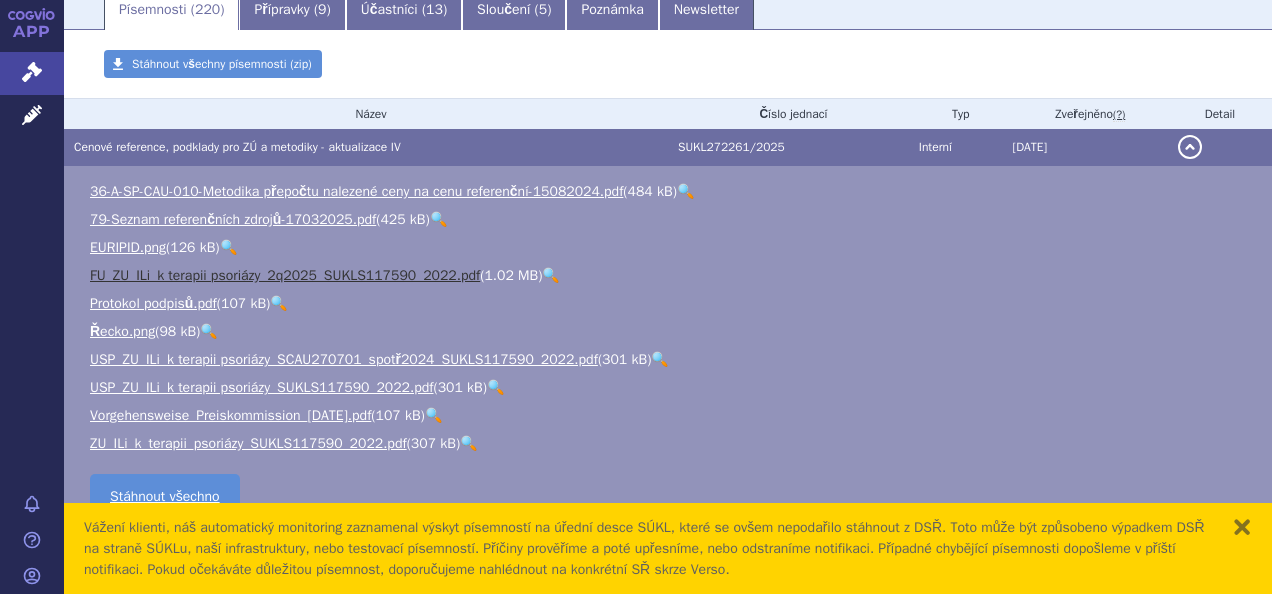 click on "FU_ZU_ILi_k terapii psoriázy_2q2025_SUKLS117590_2022.pdf" at bounding box center [285, 275] 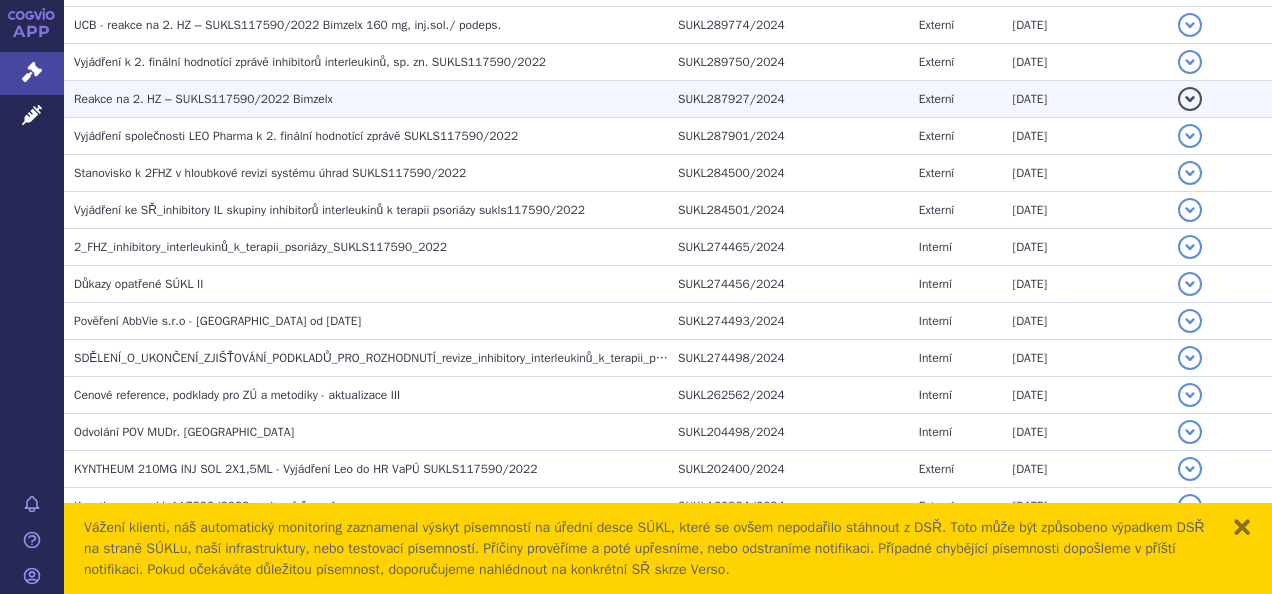 scroll, scrollTop: 1186, scrollLeft: 0, axis: vertical 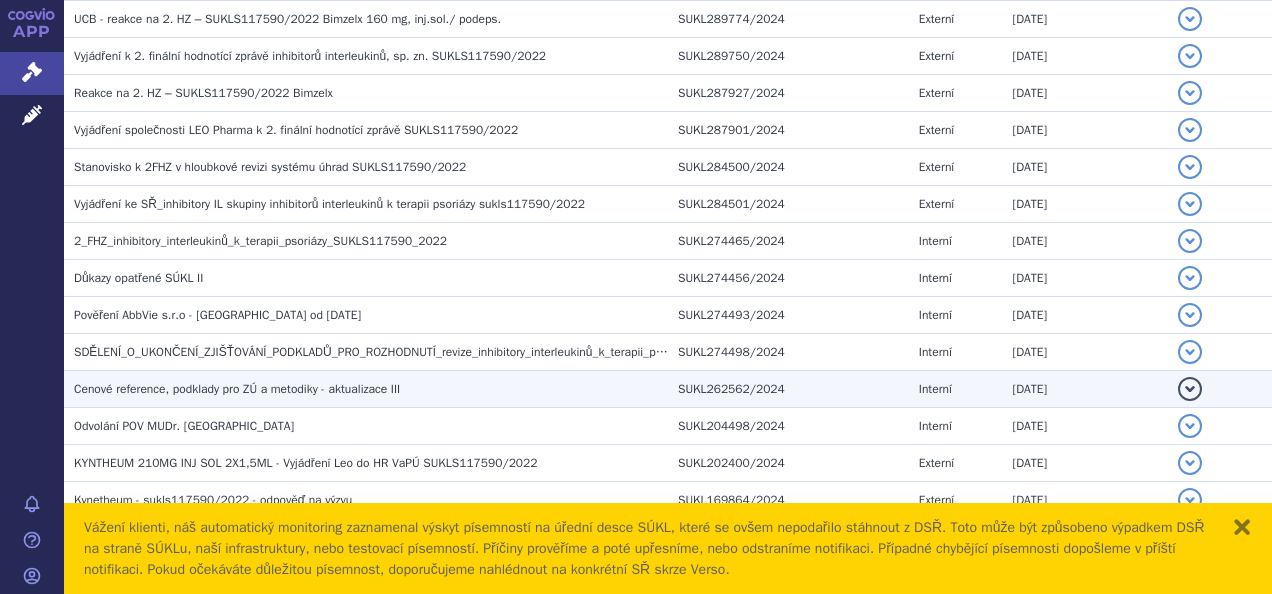 click on "Cenové reference, podklady pro ZÚ a metodiky - aktualizace III" at bounding box center (366, 389) 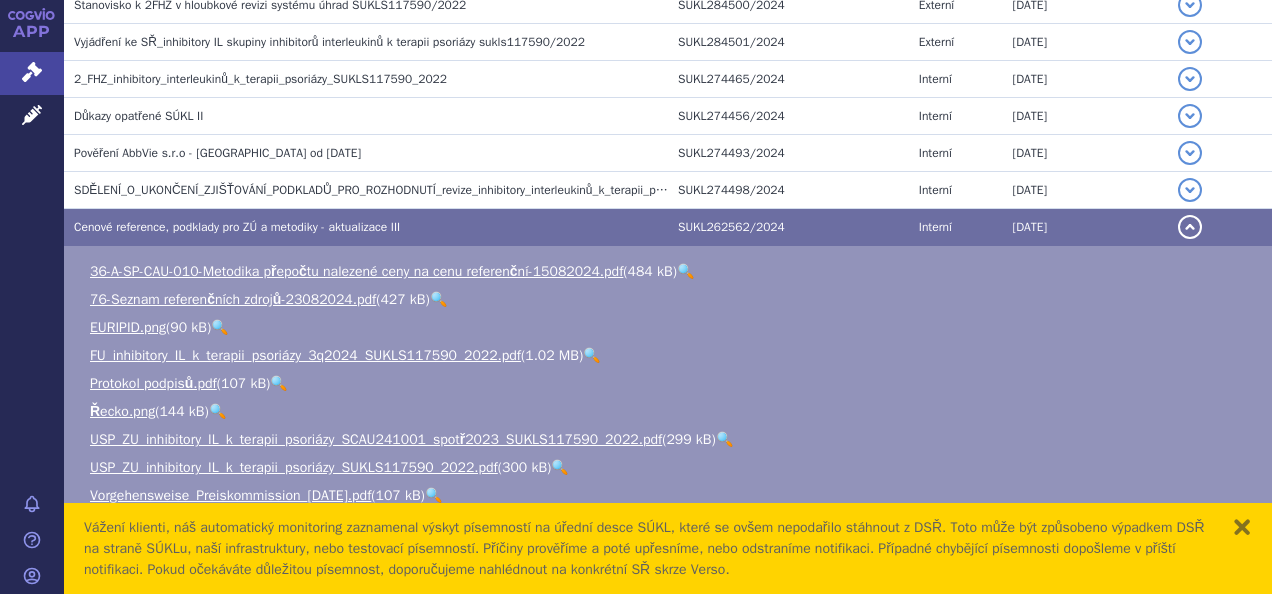 scroll, scrollTop: 1056, scrollLeft: 0, axis: vertical 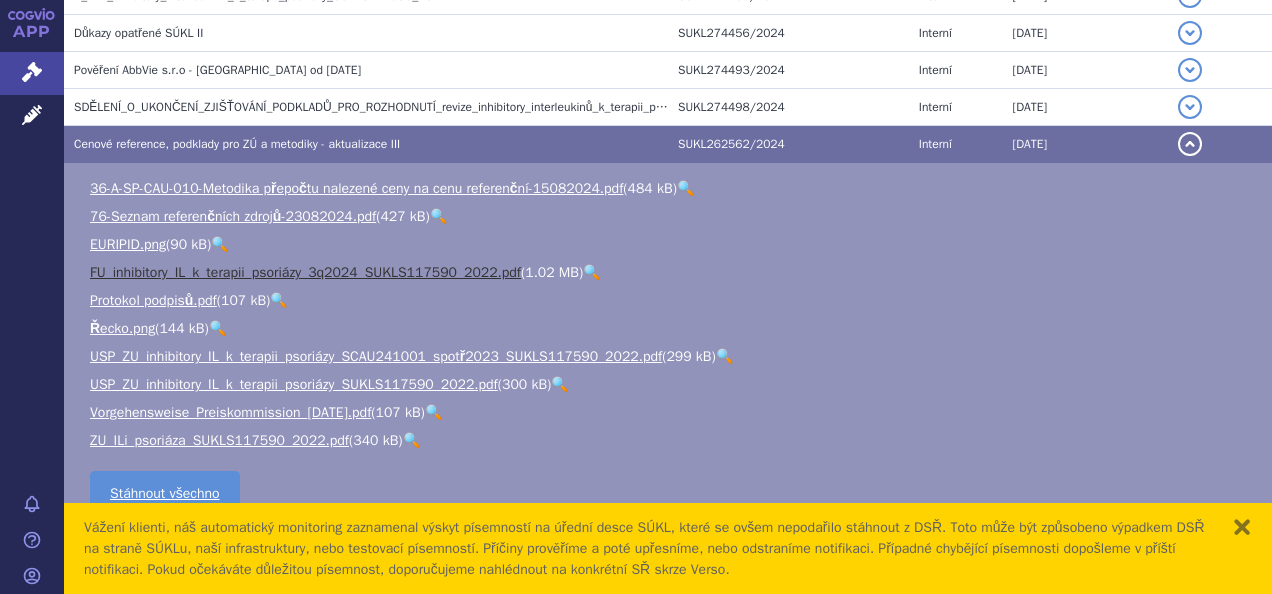 click on "FU_inhibitory_IL_k_terapii_psoriázy_3q2024_SUKLS117590_2022.pdf" at bounding box center (305, 272) 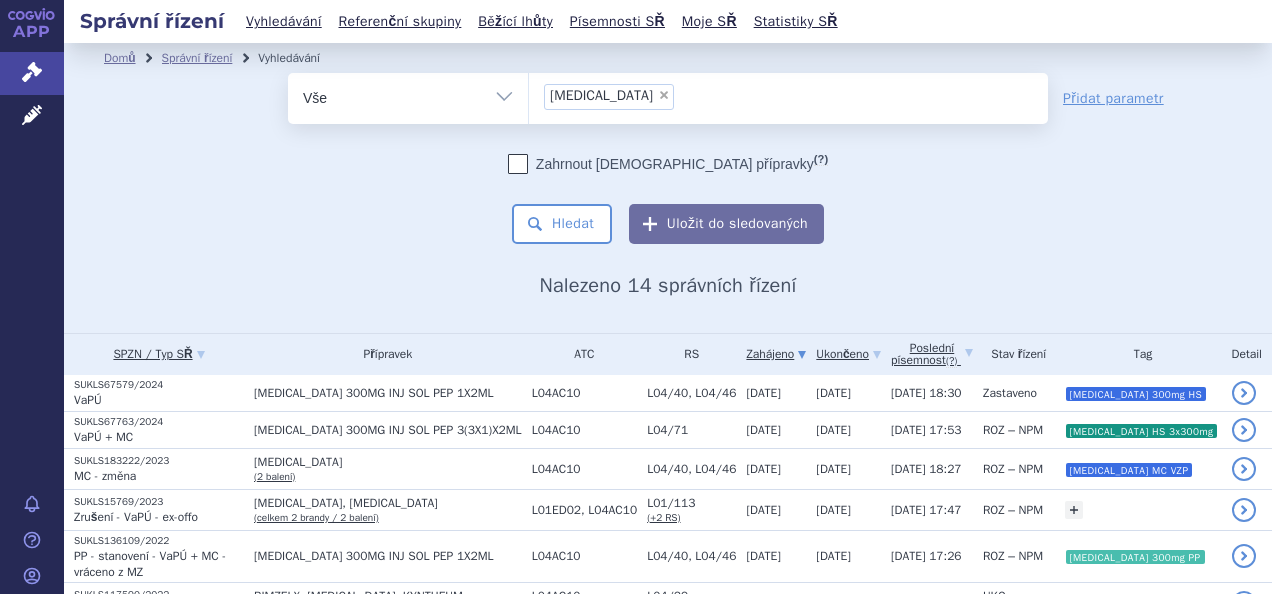 scroll, scrollTop: 0, scrollLeft: 0, axis: both 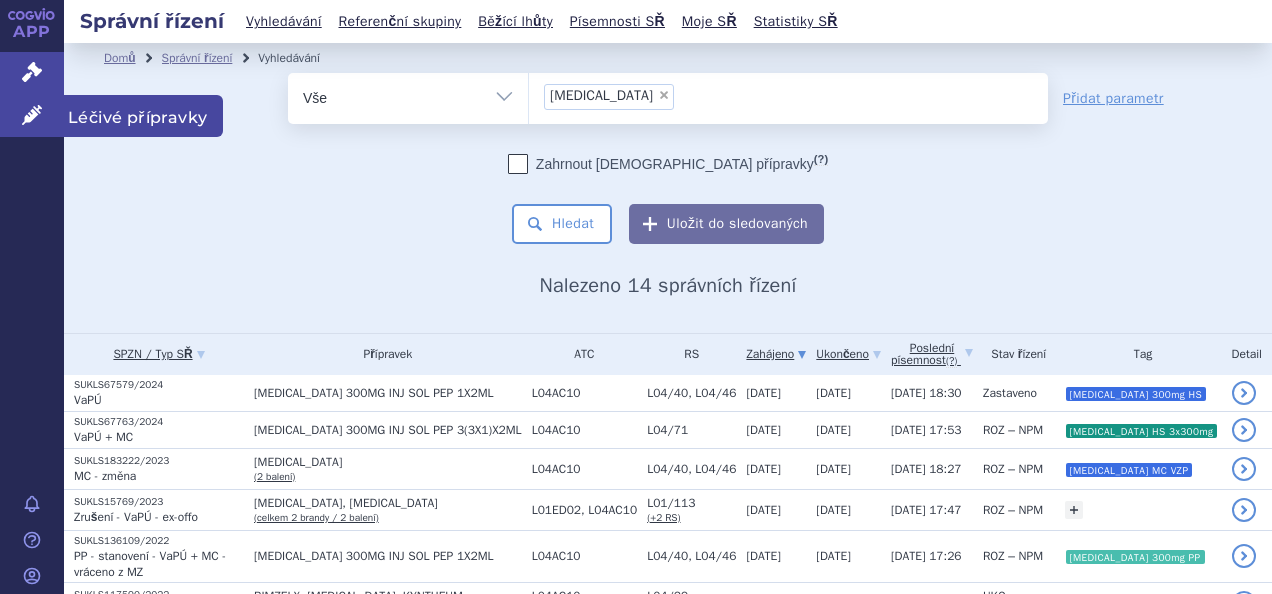 click on "Léčivé přípravky" at bounding box center (32, 116) 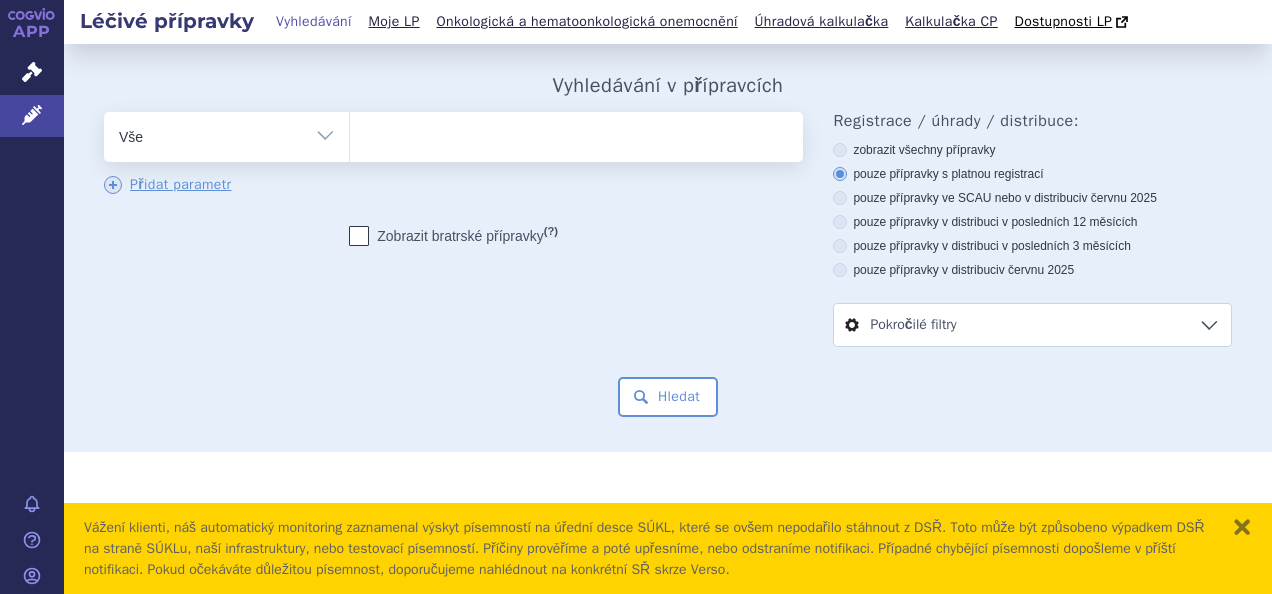 scroll, scrollTop: 0, scrollLeft: 0, axis: both 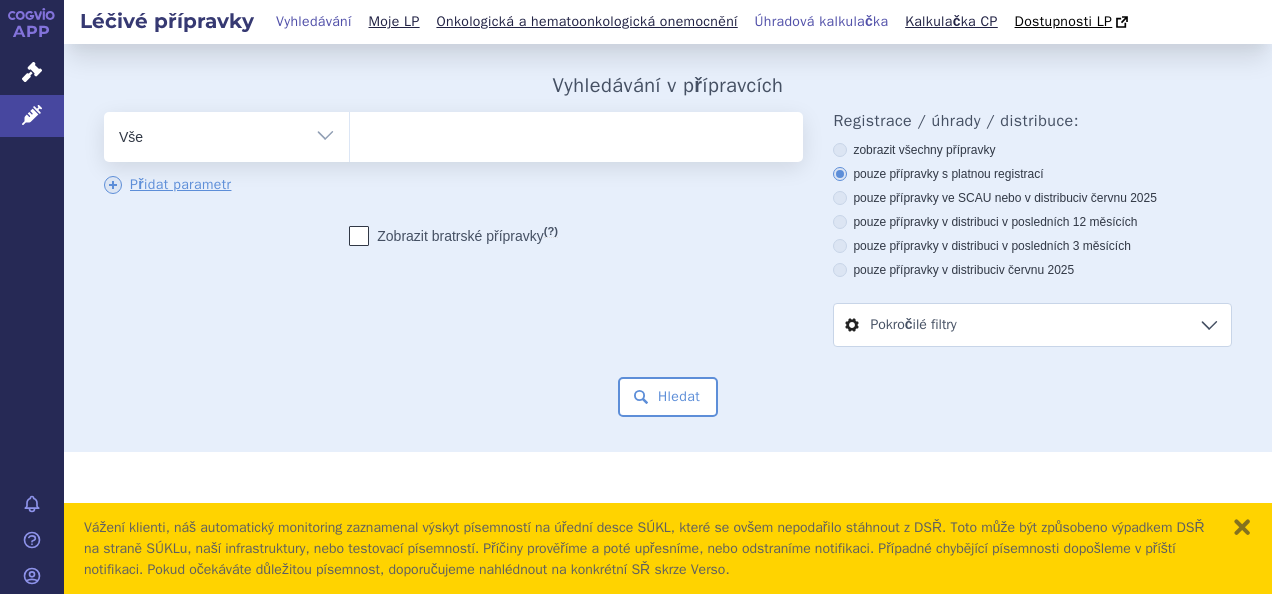click on "Úhradová kalkulačka" at bounding box center (822, 21) 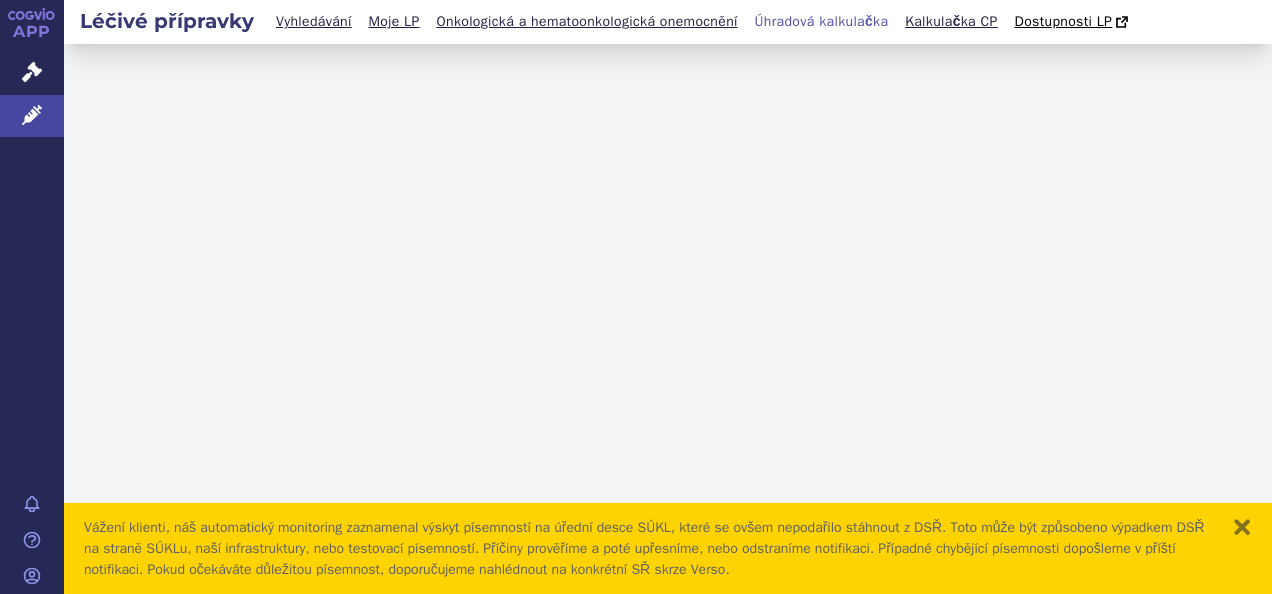 scroll, scrollTop: 0, scrollLeft: 0, axis: both 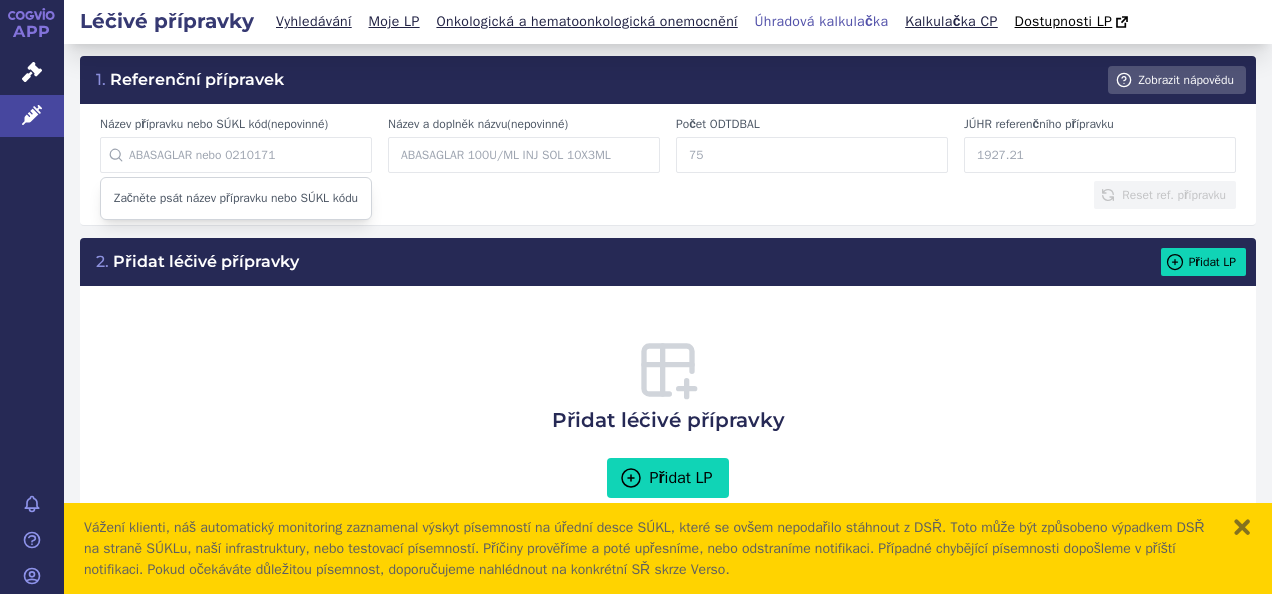 click on "Název přípravku nebo SÚKL kód  (nepovinné)" at bounding box center [236, 155] 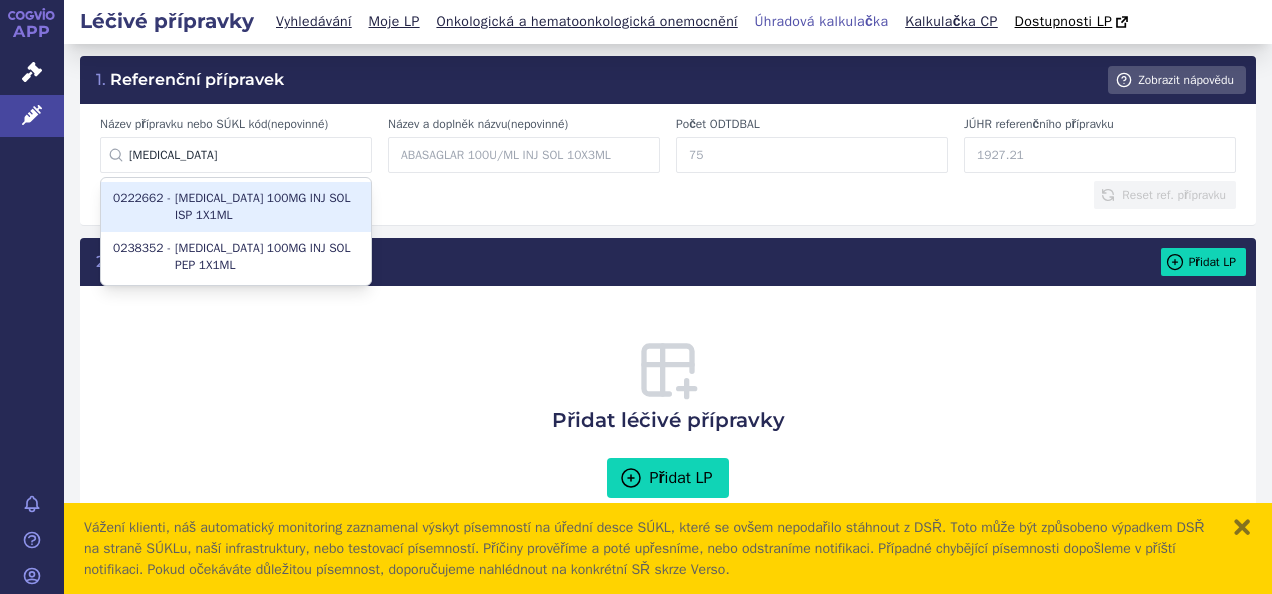click on "0222662 - [MEDICAL_DATA] 100MG INJ SOL ISP 1X1ML" at bounding box center (236, 207) 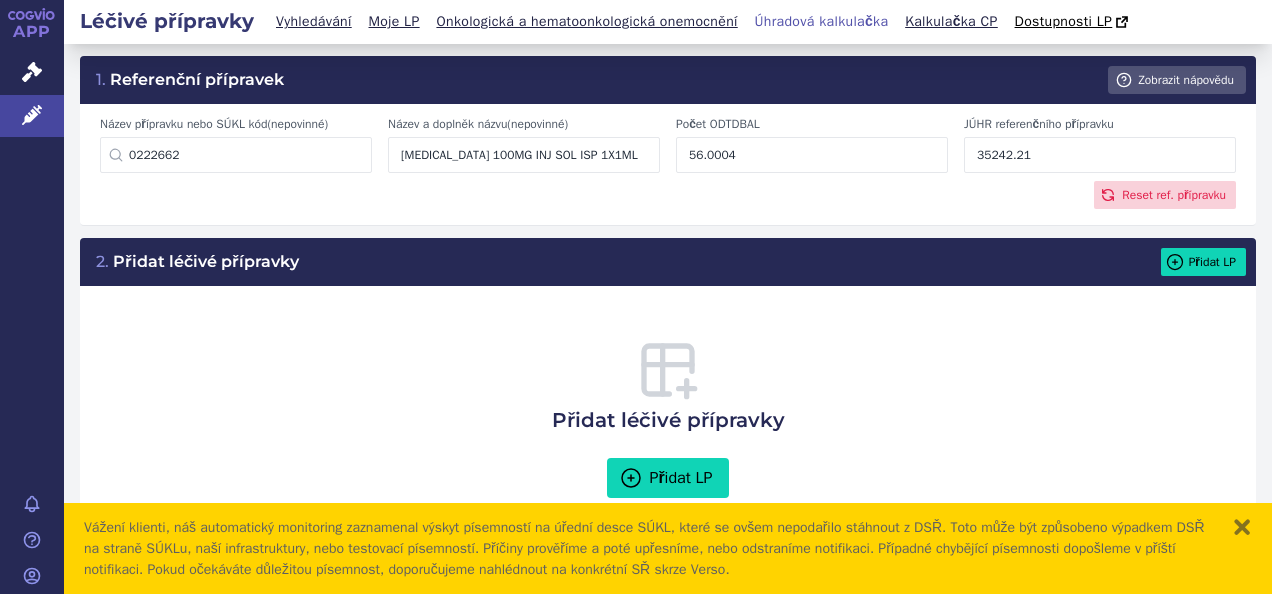 click on "35242.21" at bounding box center [1100, 155] 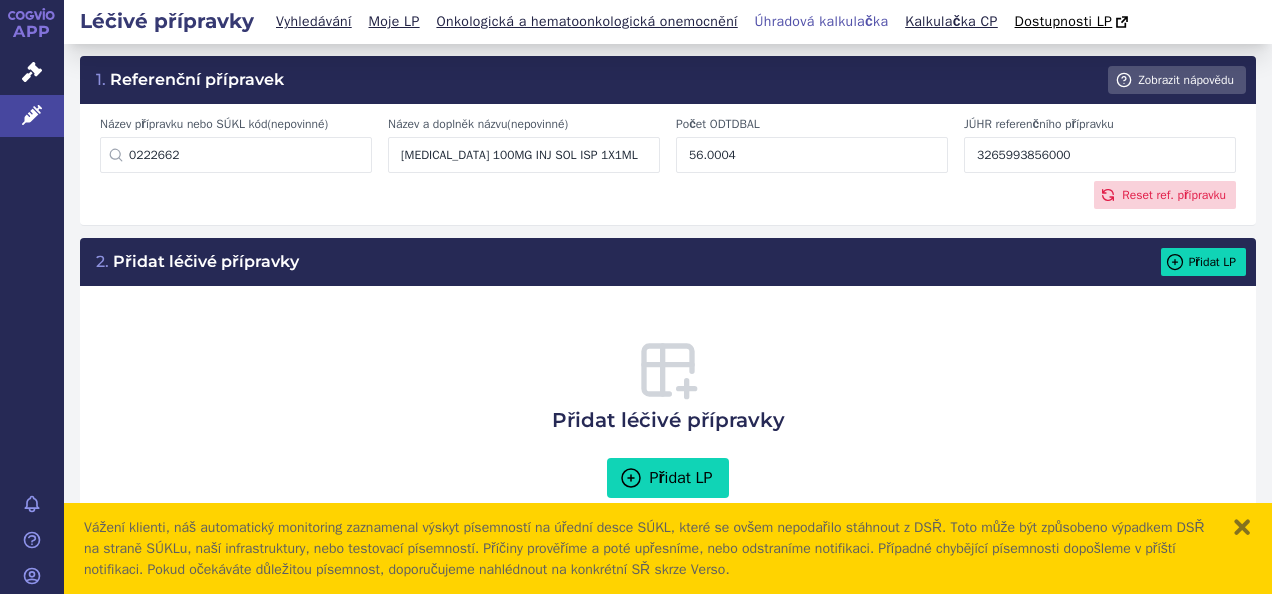 click on "3265993856000" at bounding box center [1100, 155] 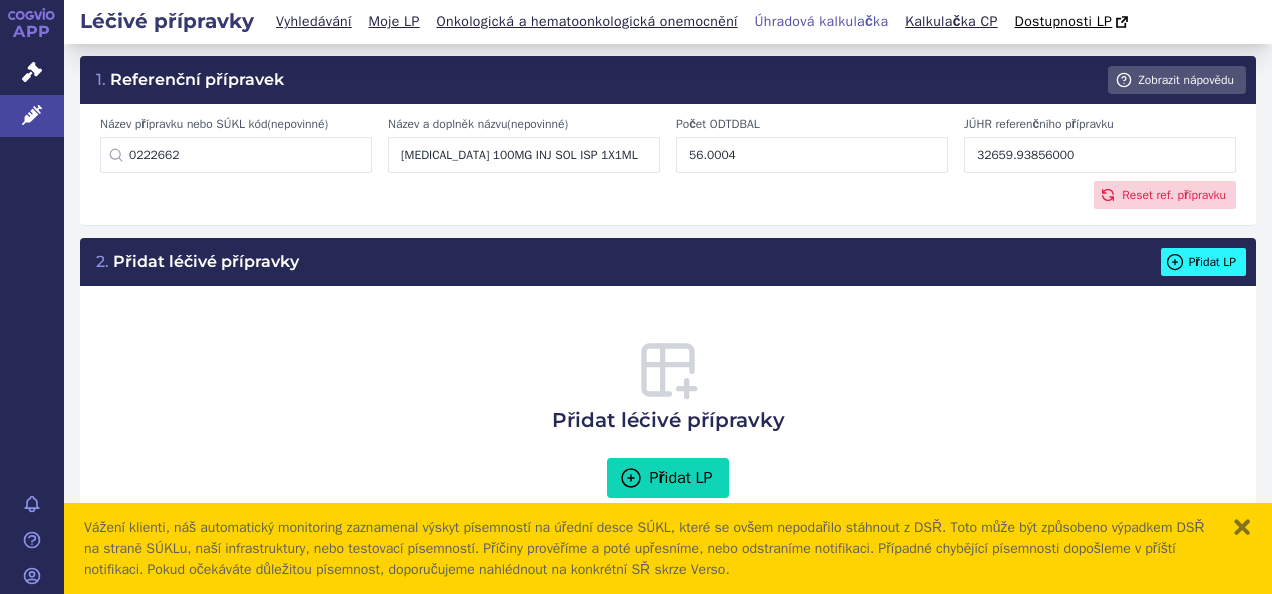 type on "32659.93856000" 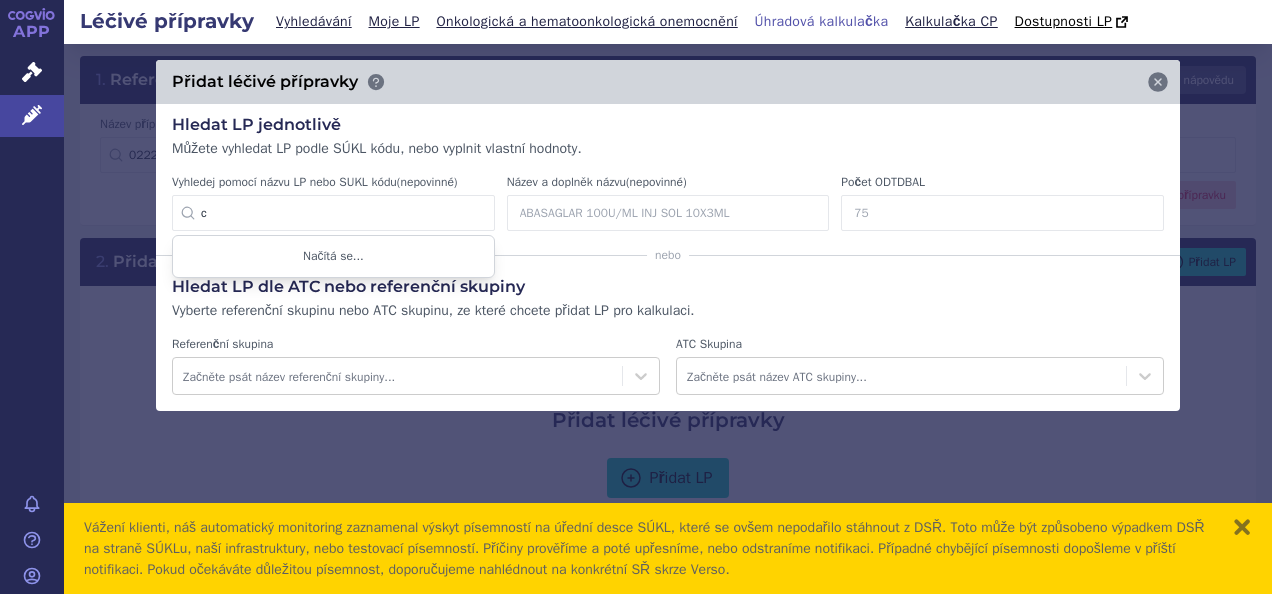 click on "c" at bounding box center (333, 213) 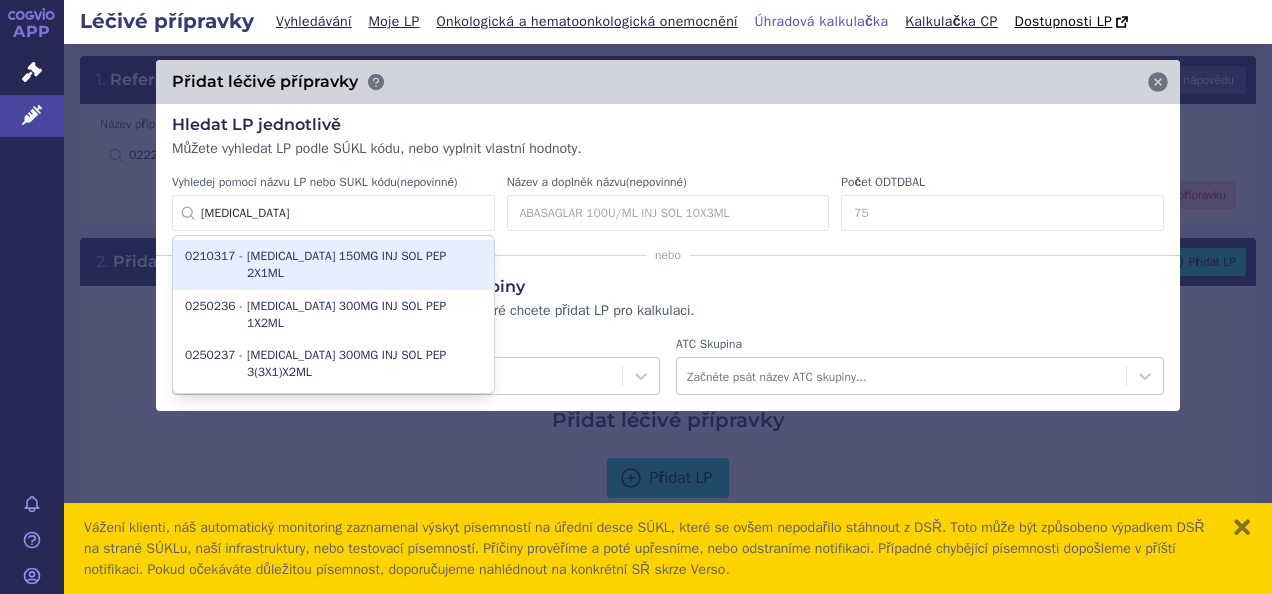 click on "0210317 - [MEDICAL_DATA] 150MG INJ SOL PEP 2X1ML" at bounding box center [333, 265] 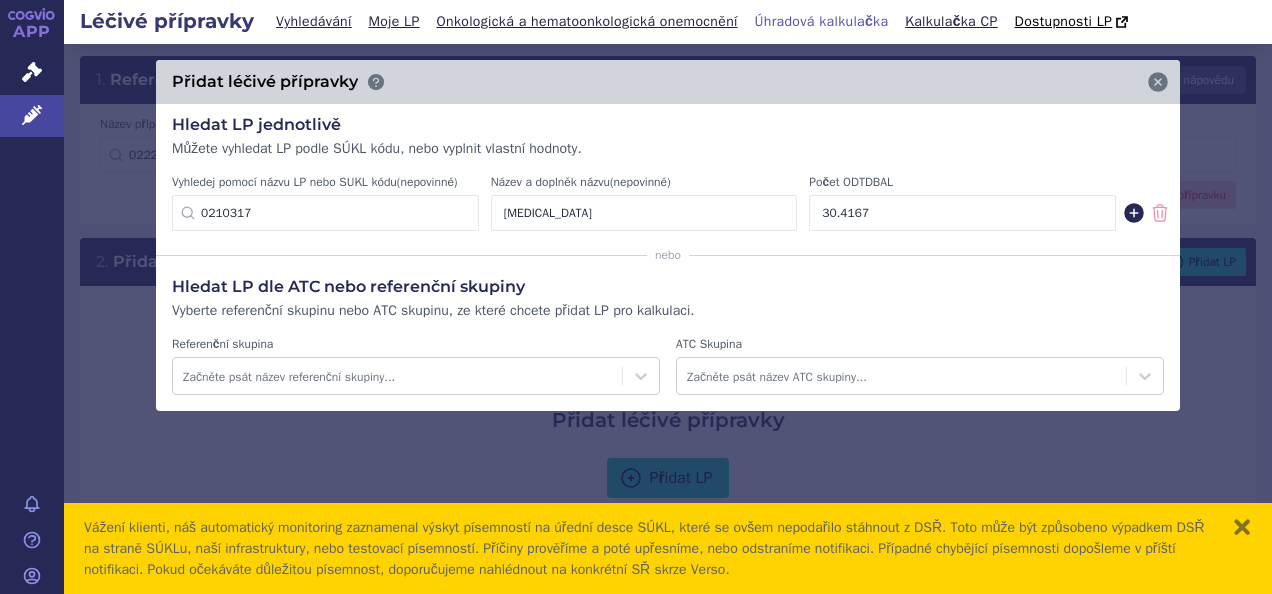 click 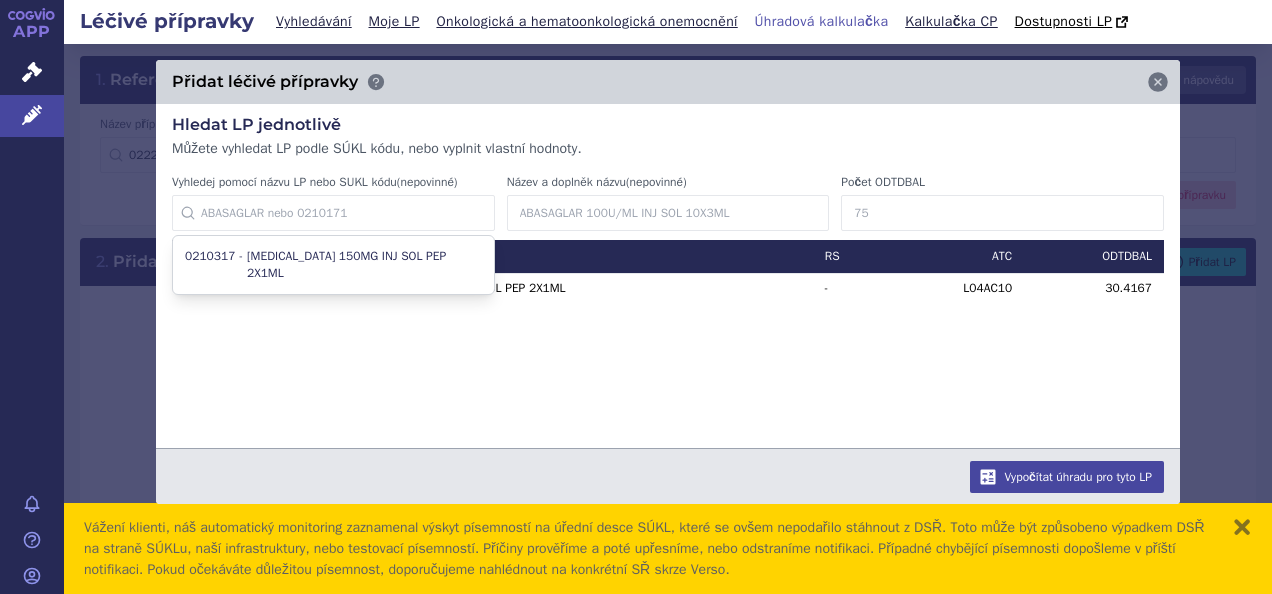 click on "Vyhledej pomocí názvu LP nebo SUKL kódu  (nepovinné)" at bounding box center [333, 213] 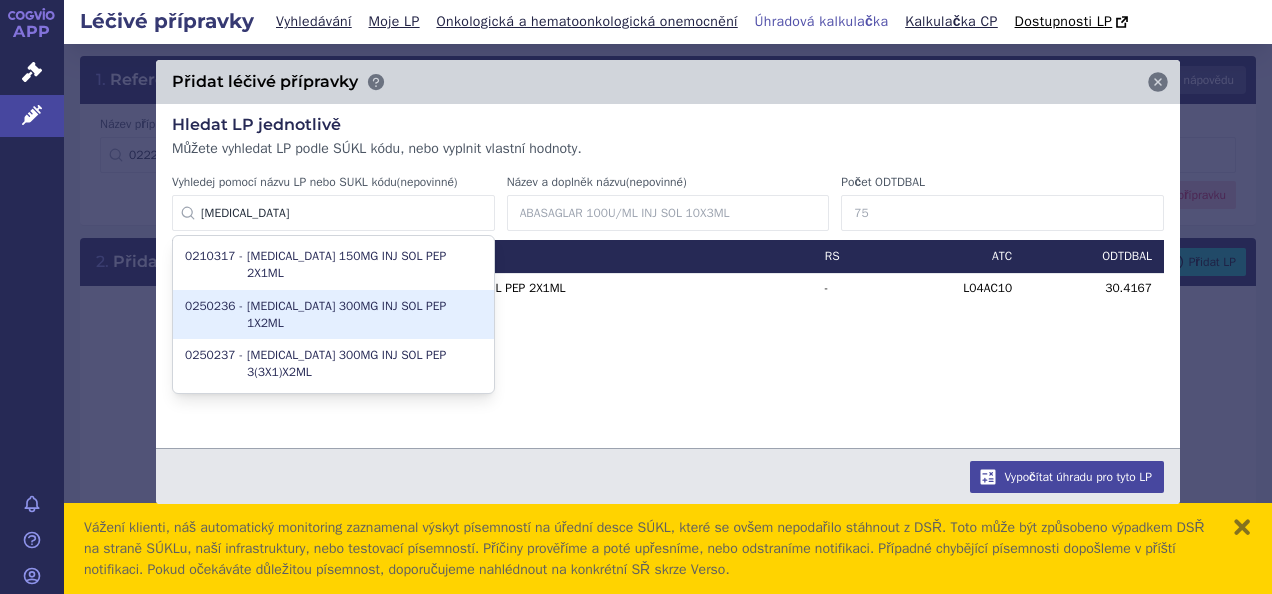 click on "0250236 - [MEDICAL_DATA] 300MG INJ SOL PEP 1X2ML" at bounding box center (333, 315) 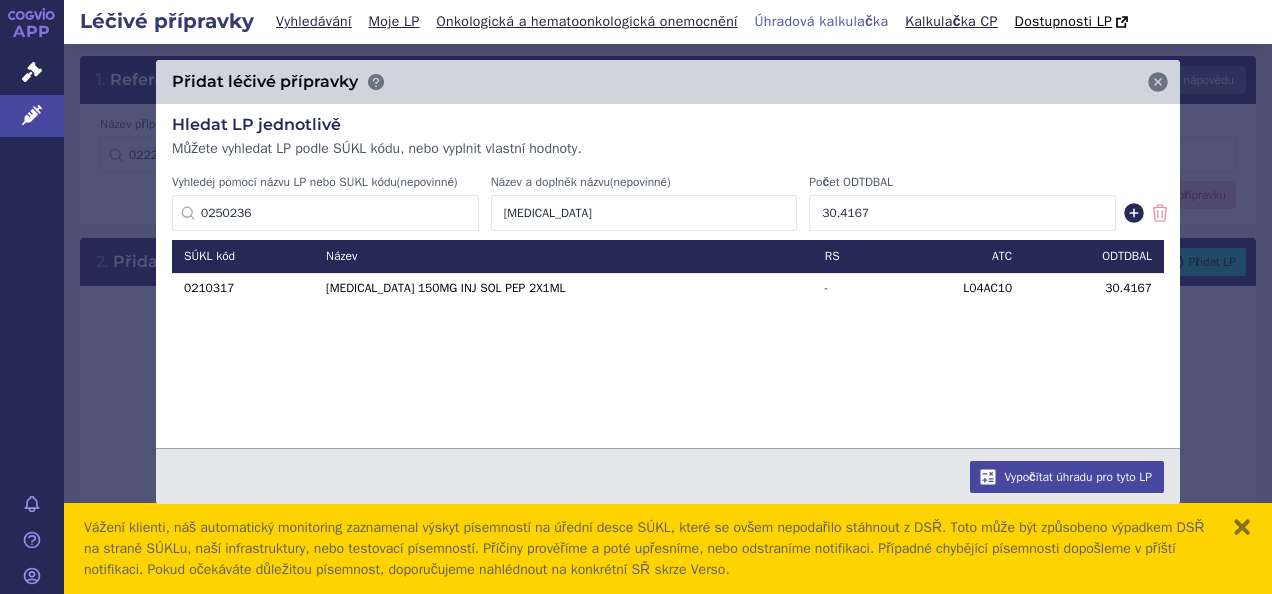 click 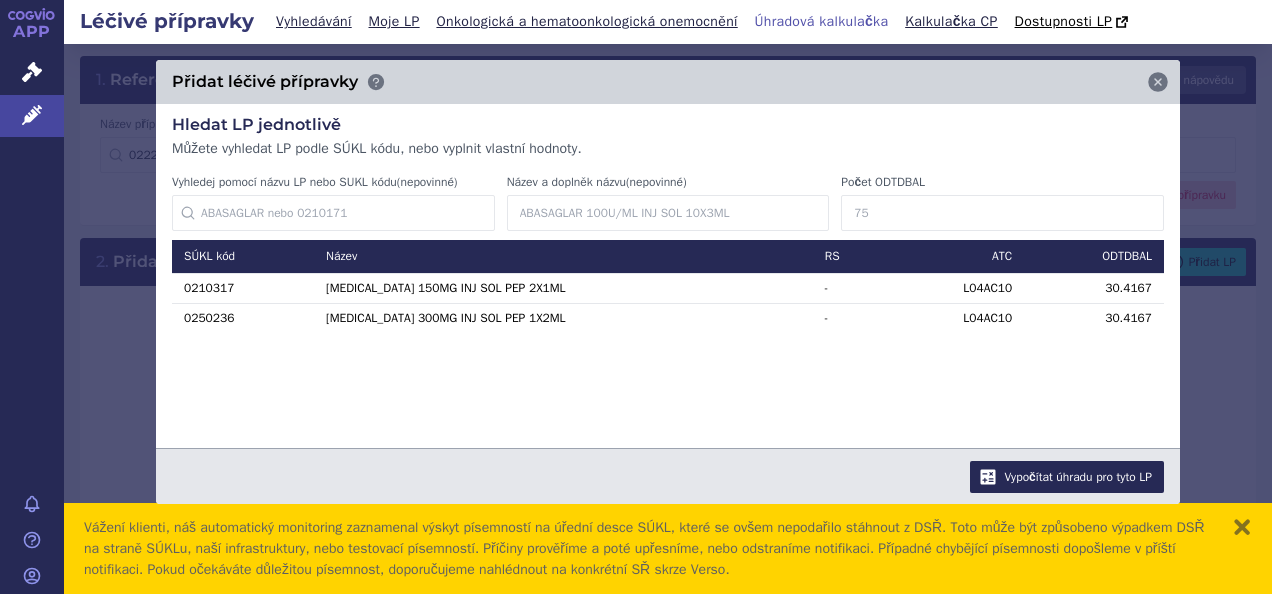 click on "Vypočítat úhradu pro tyto LP" at bounding box center (1067, 477) 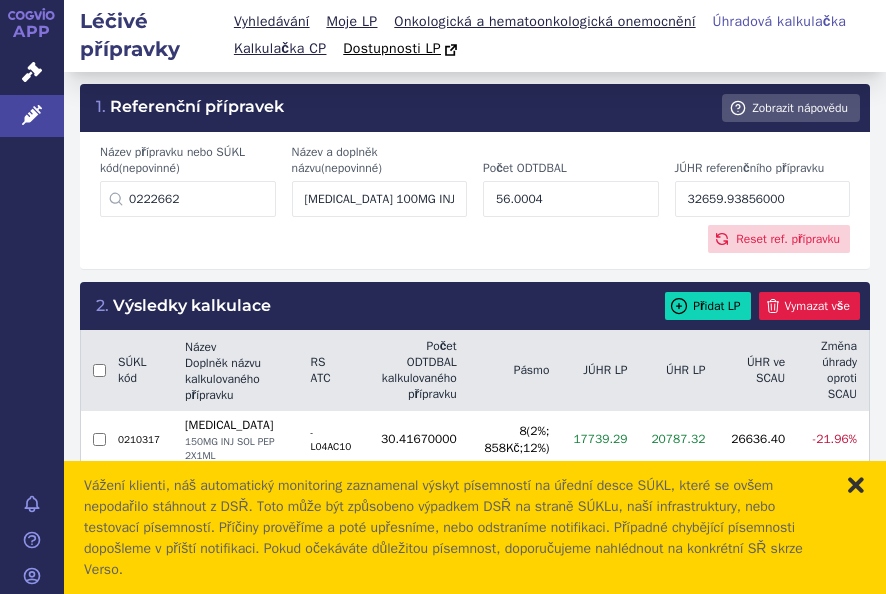 click on "zavřít" at bounding box center [856, 485] 